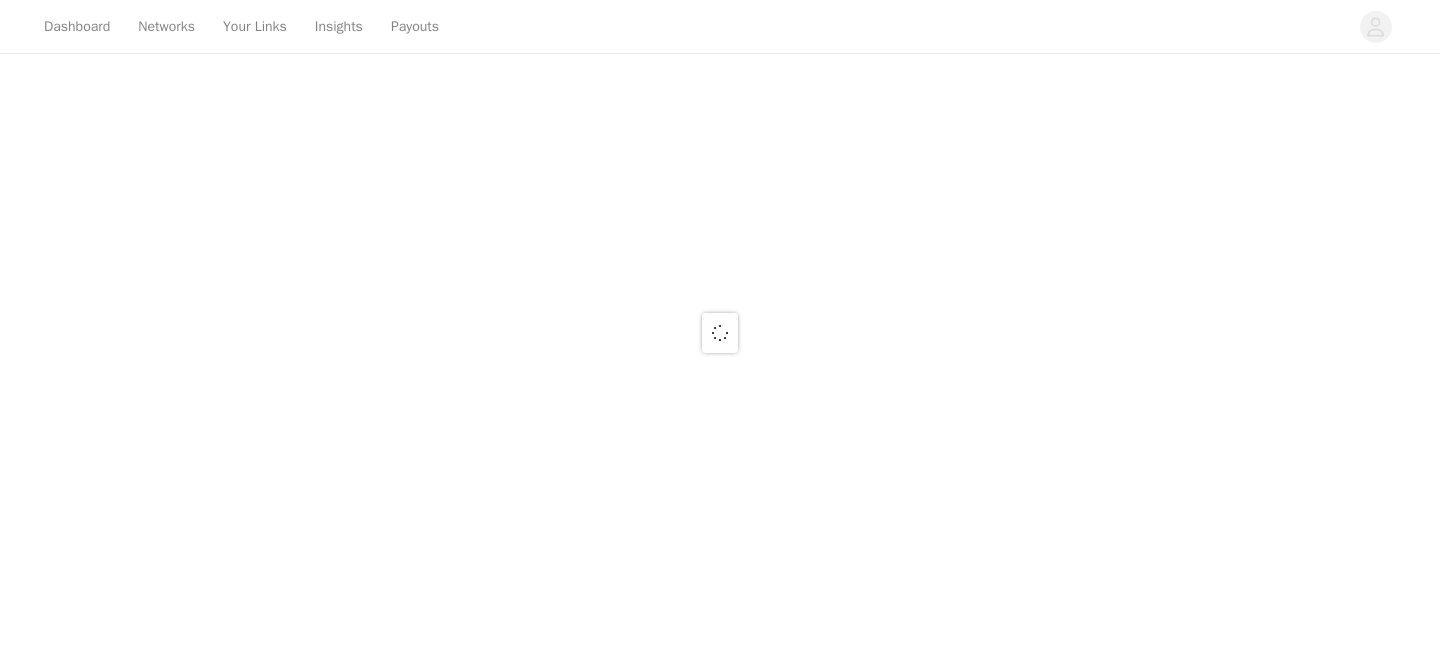 scroll, scrollTop: 0, scrollLeft: 0, axis: both 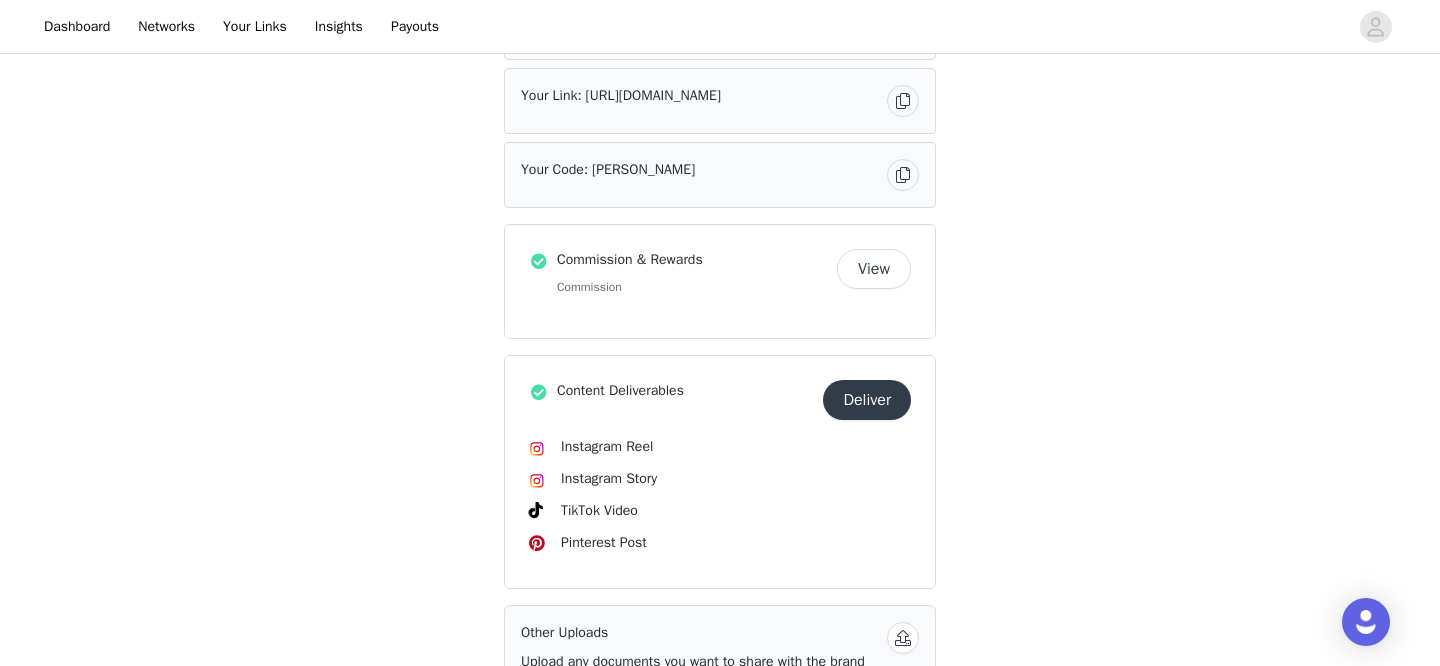 click on "Deliver" at bounding box center (867, 400) 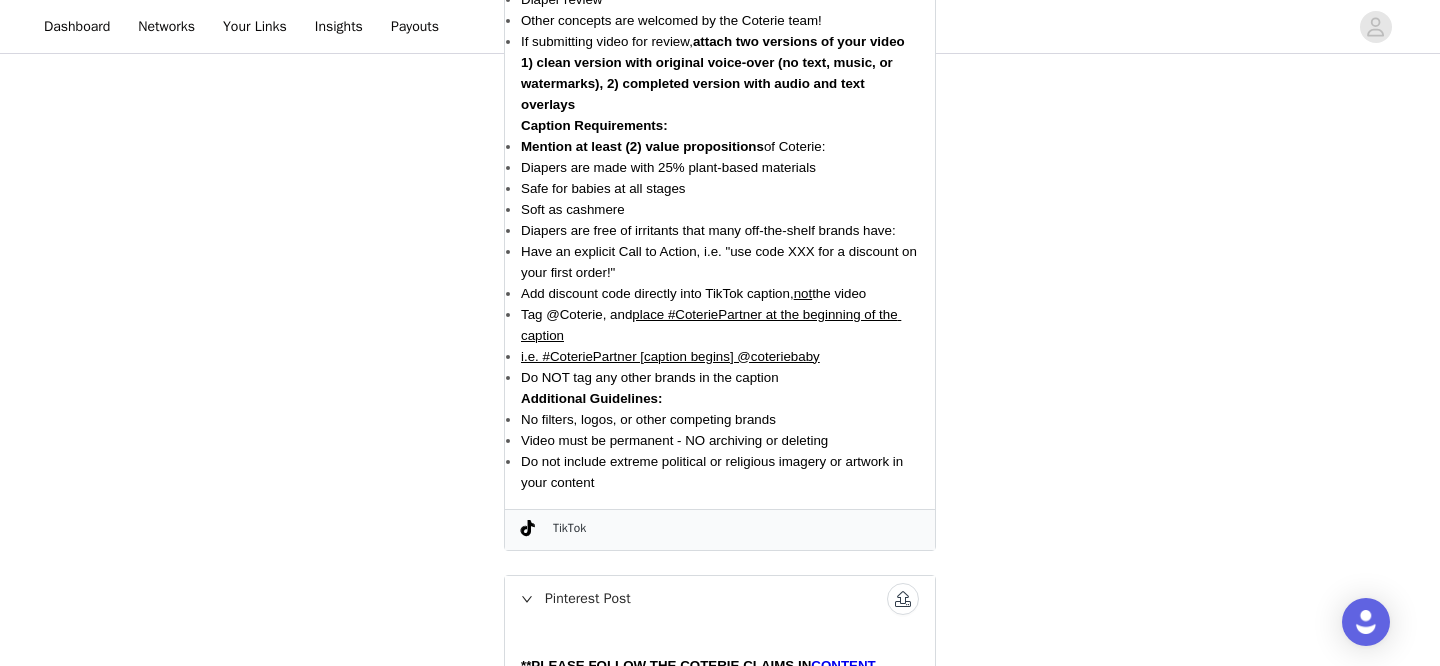 scroll, scrollTop: 3328, scrollLeft: 0, axis: vertical 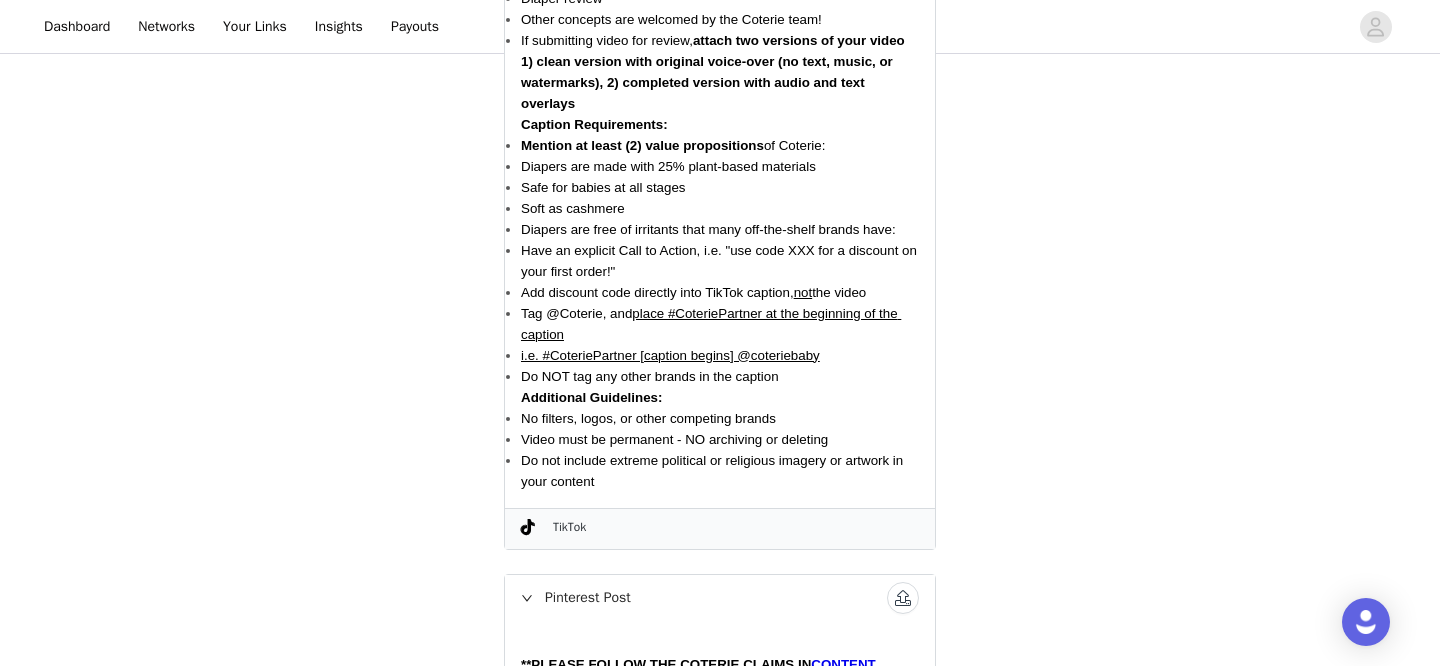 click on "TikTok" at bounding box center [736, 527] 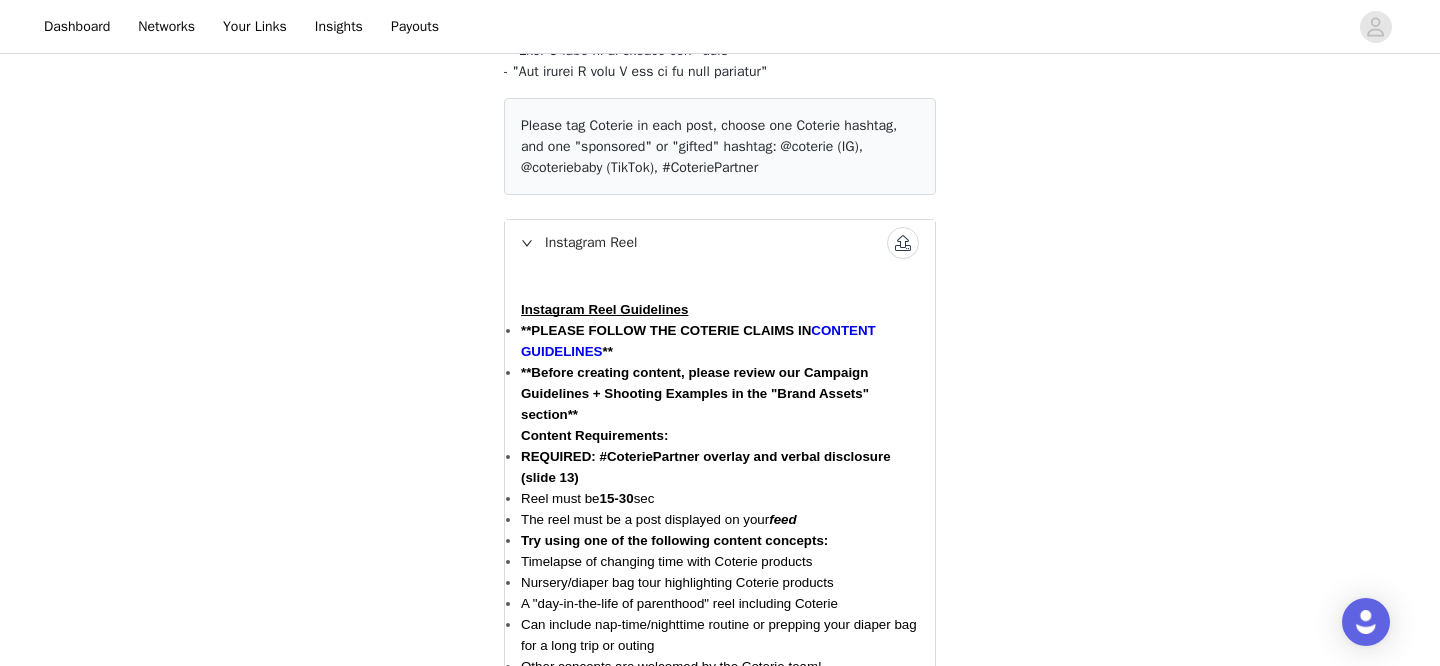 scroll, scrollTop: 0, scrollLeft: 0, axis: both 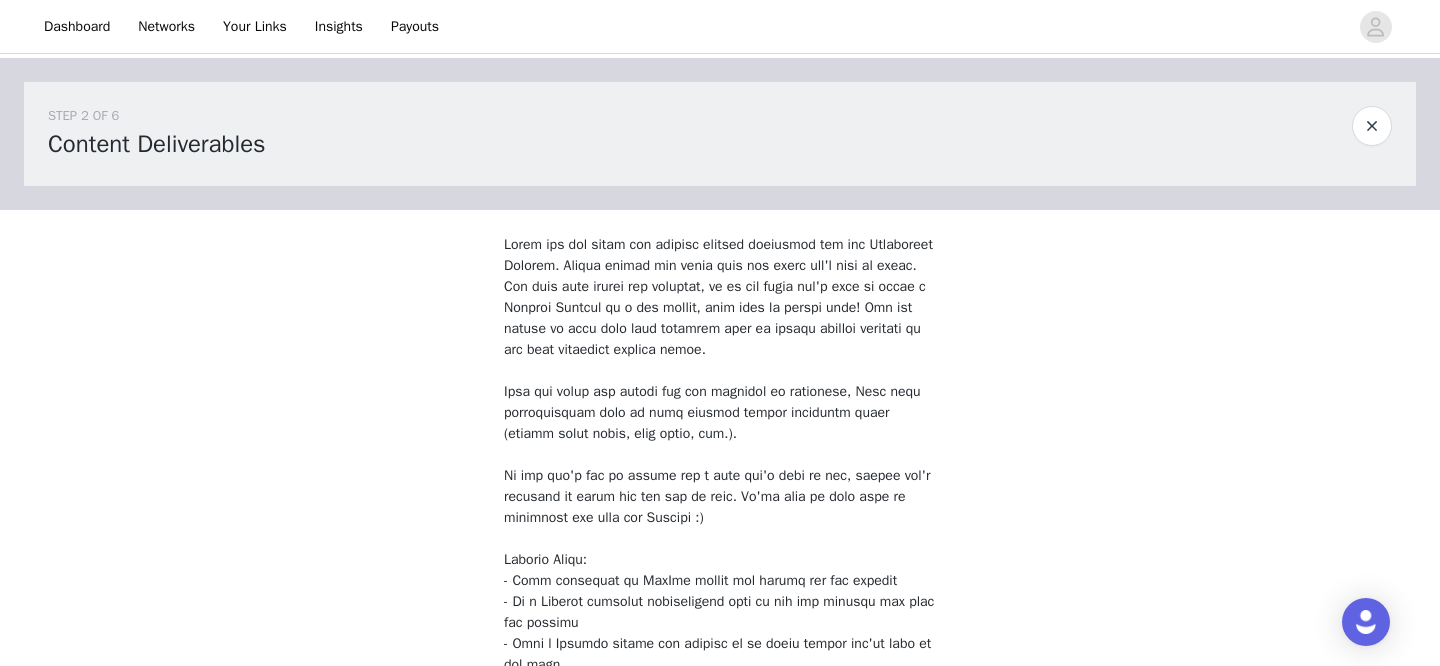 click at bounding box center (1372, 126) 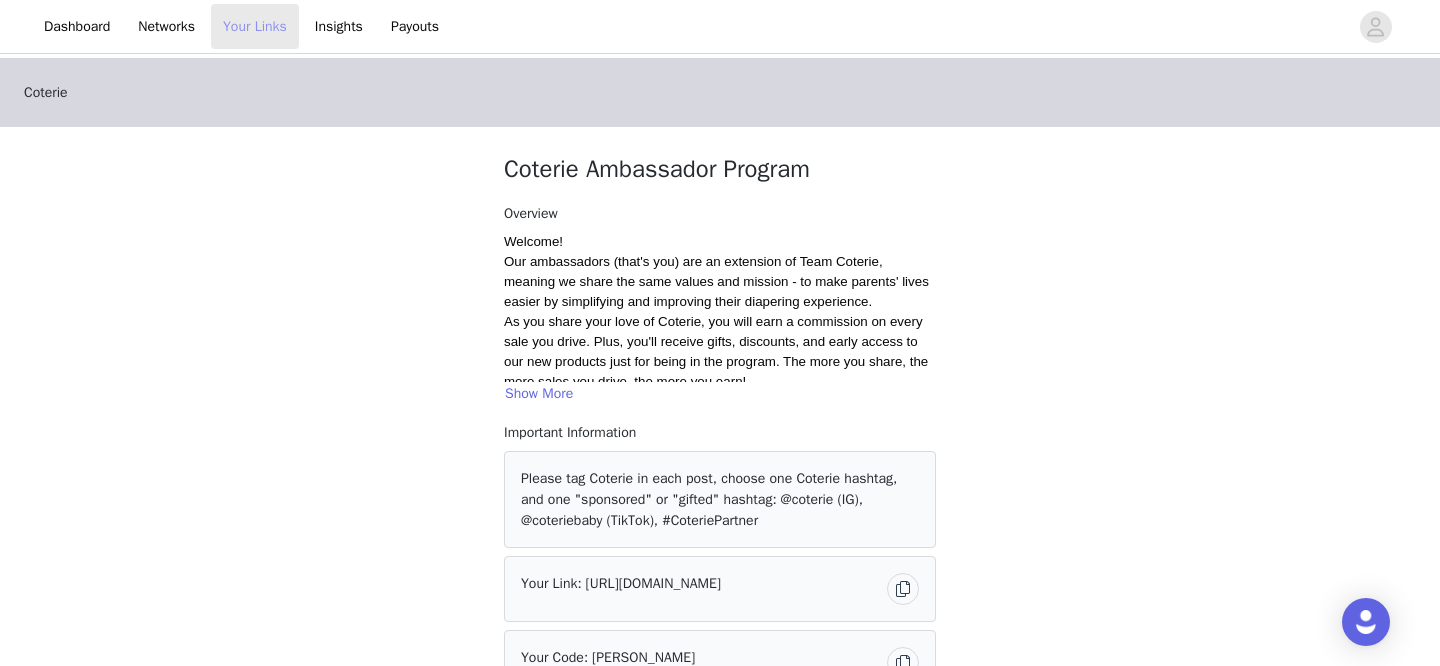 click on "Your Links" at bounding box center (255, 26) 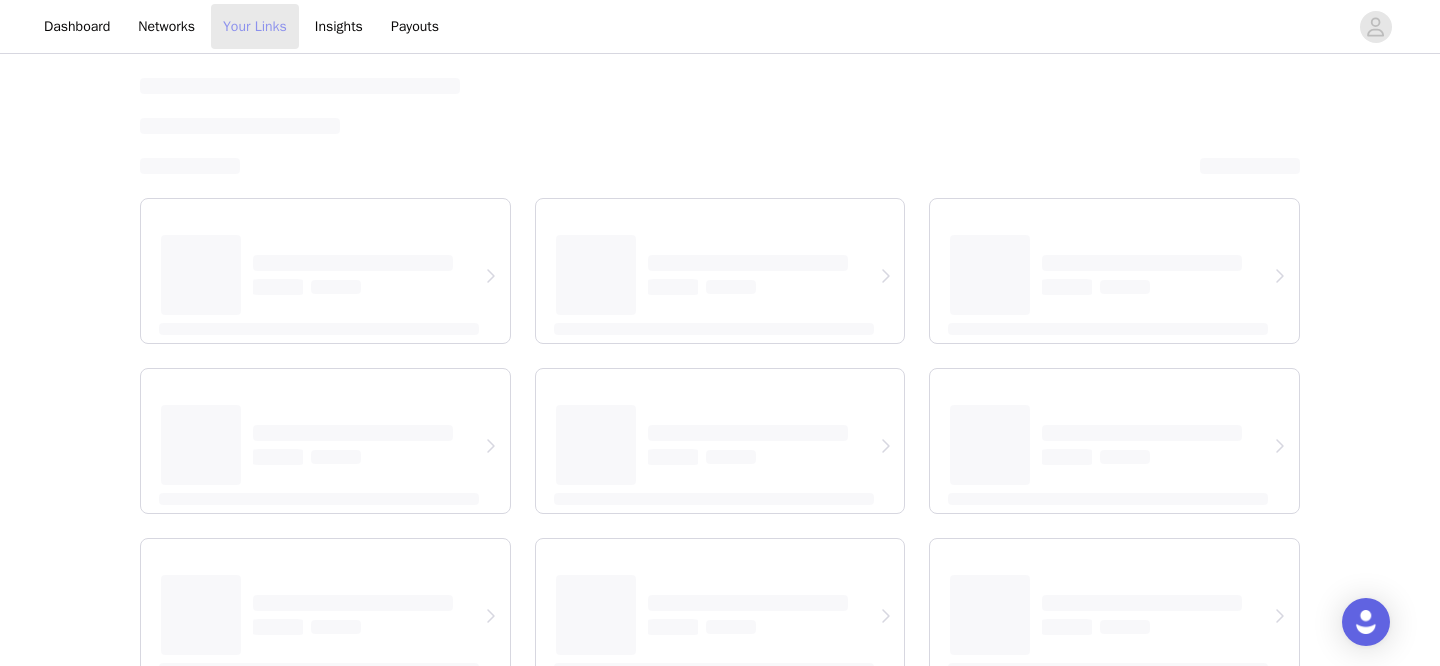 select on "12" 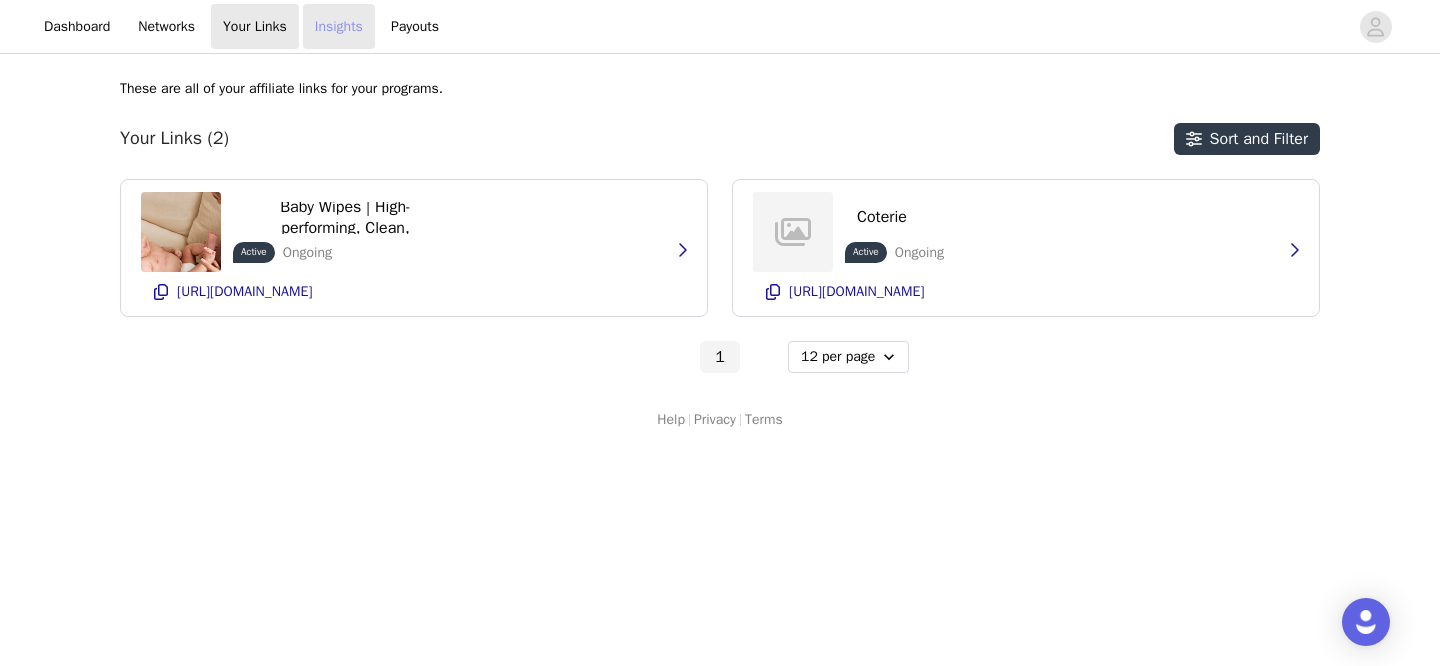 click on "Insights" at bounding box center (339, 26) 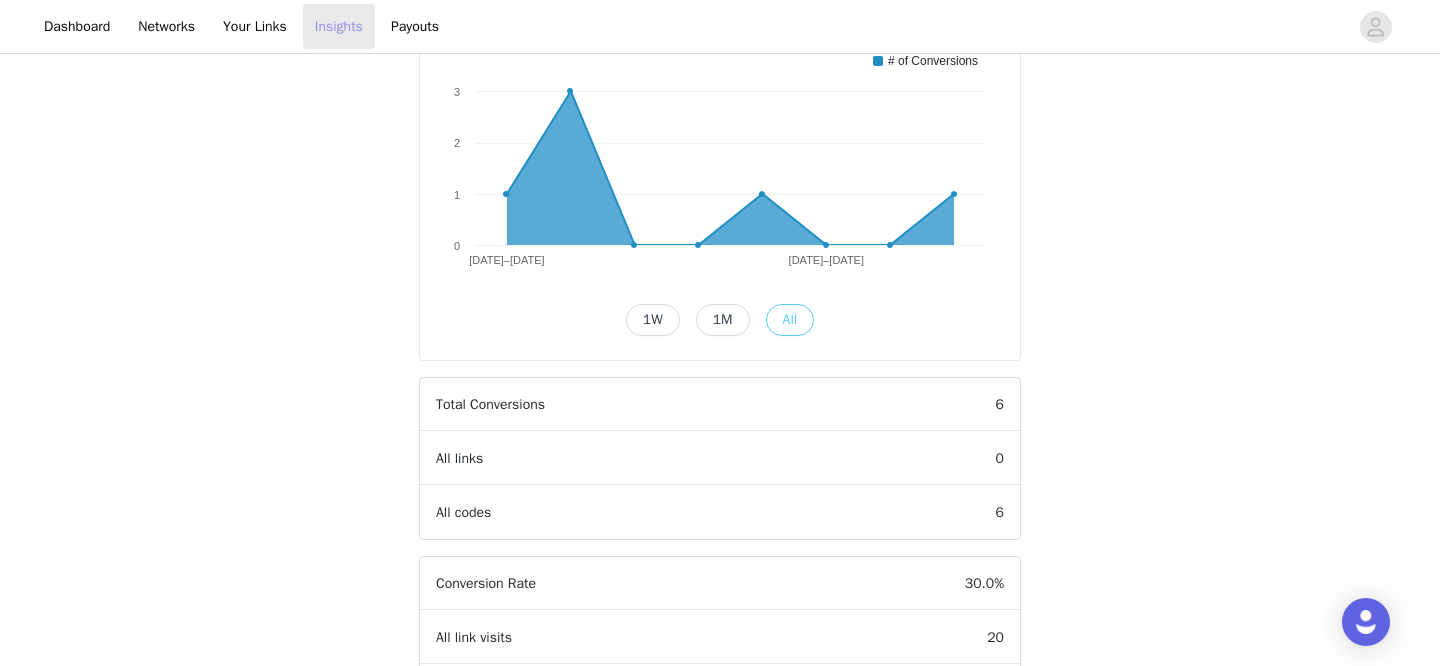 scroll, scrollTop: 0, scrollLeft: 0, axis: both 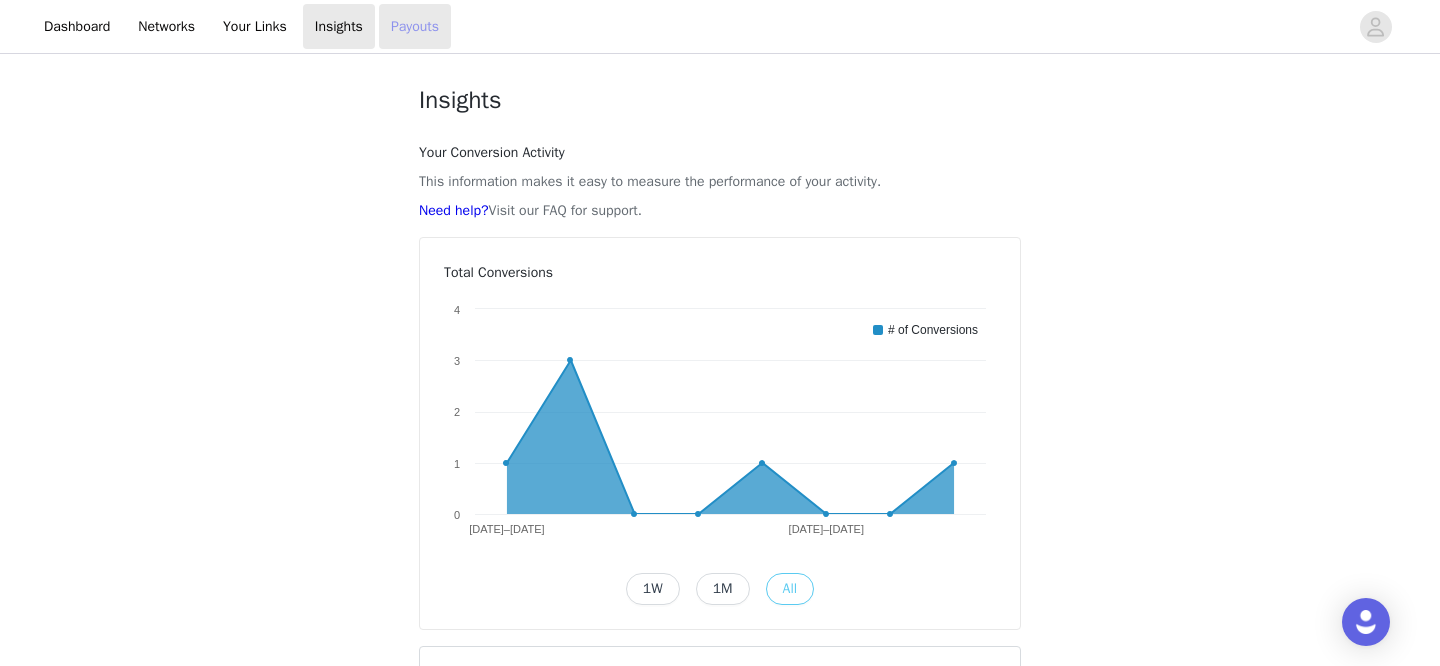 click on "Payouts" at bounding box center [415, 26] 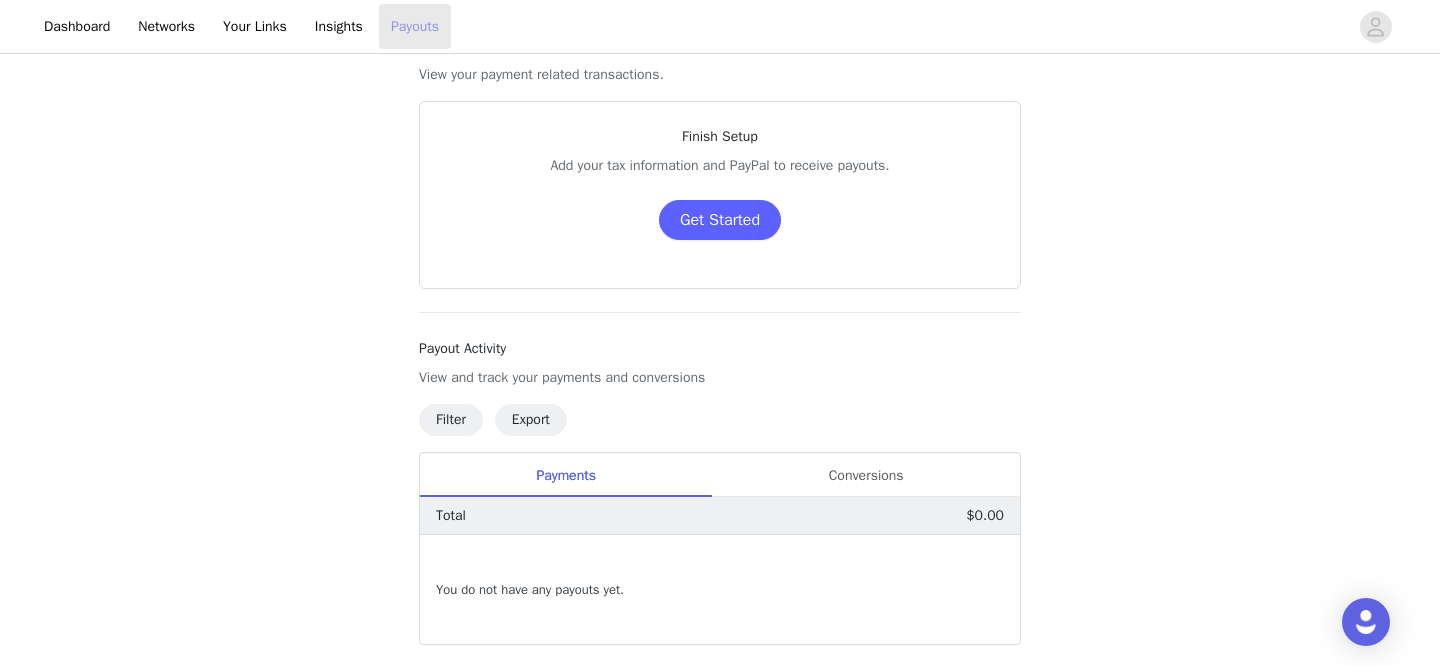 scroll, scrollTop: 0, scrollLeft: 0, axis: both 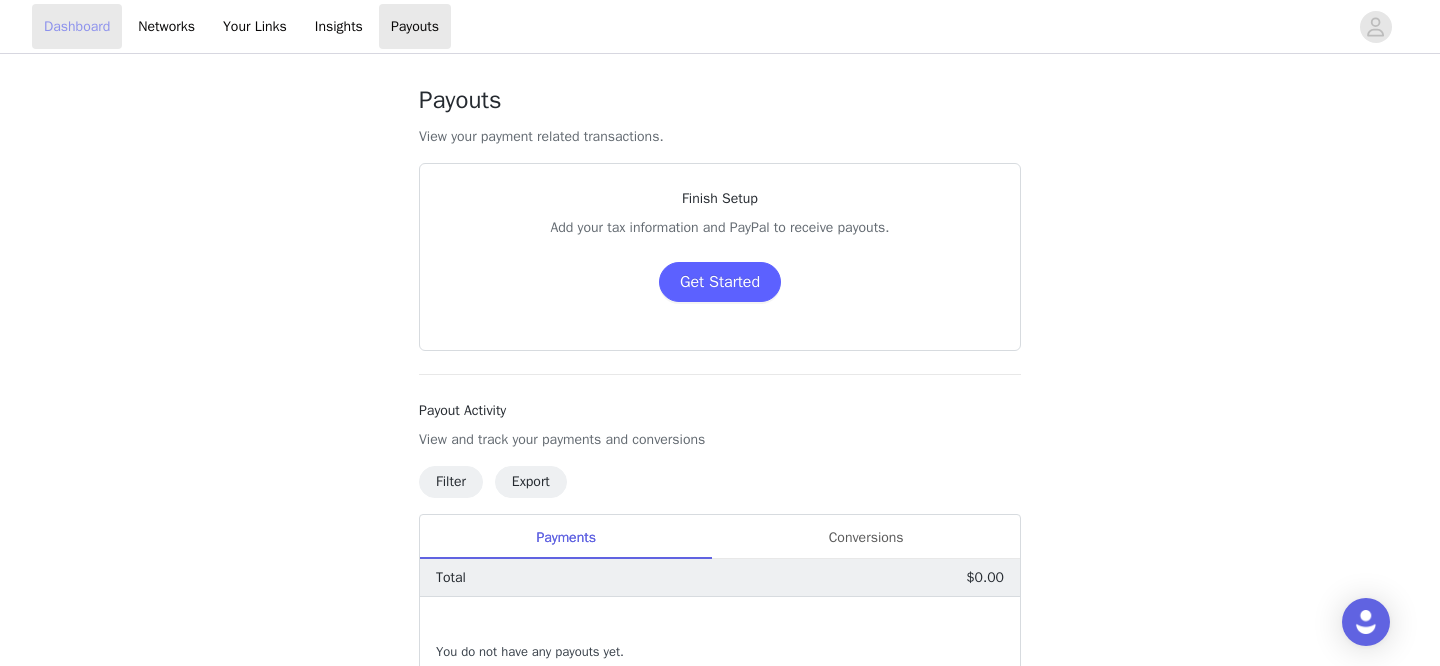 click on "Dashboard" at bounding box center (77, 26) 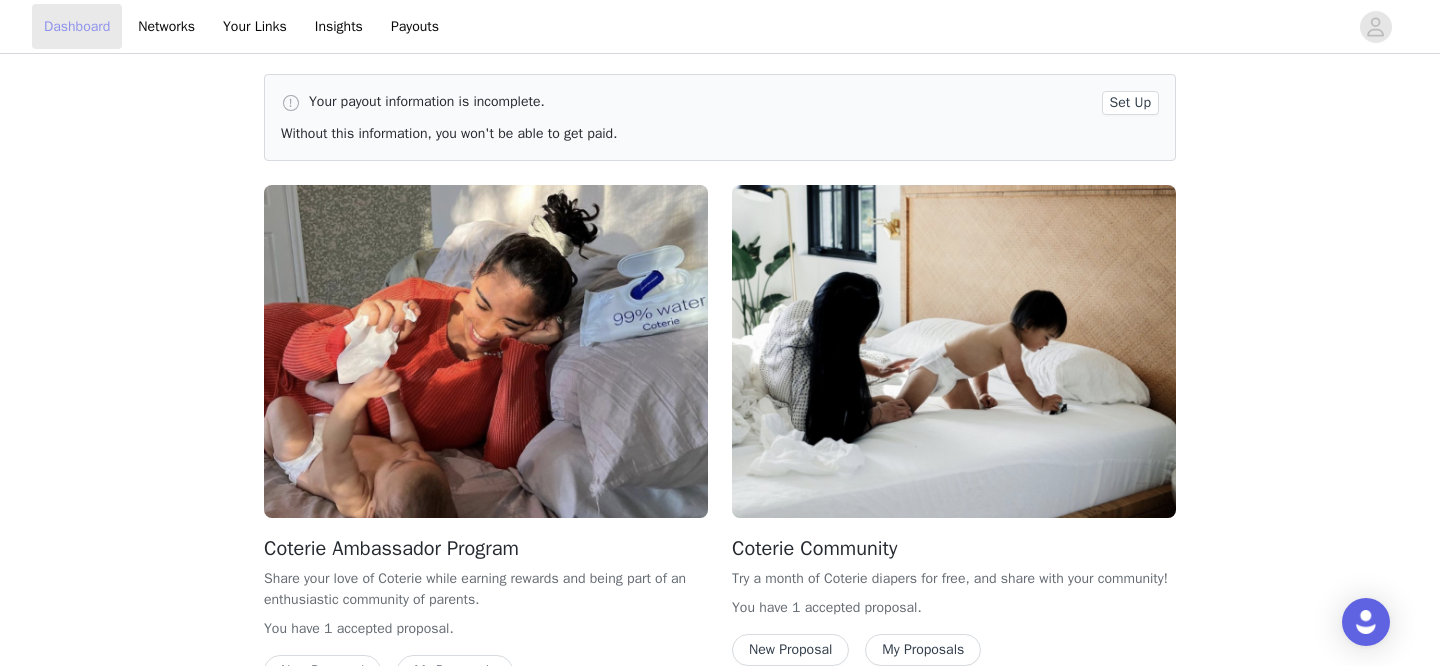 scroll, scrollTop: 122, scrollLeft: 0, axis: vertical 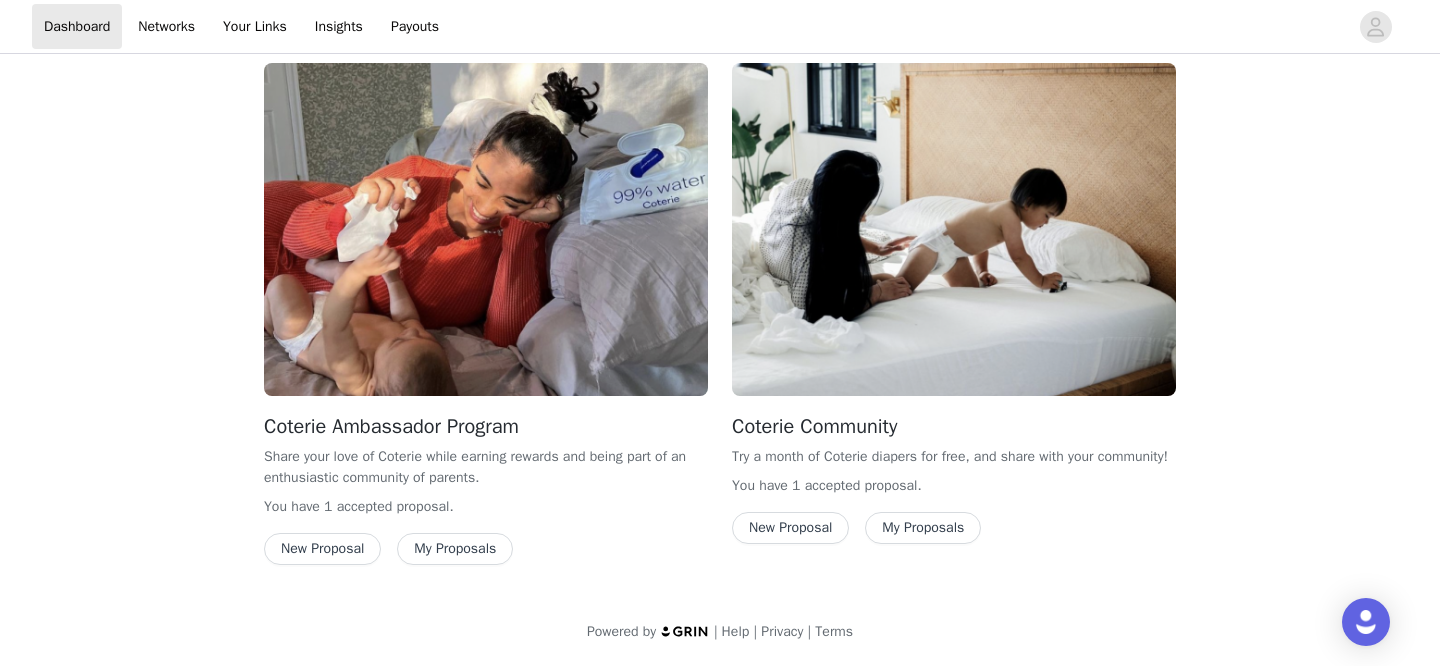 click on "New Proposal" at bounding box center (322, 549) 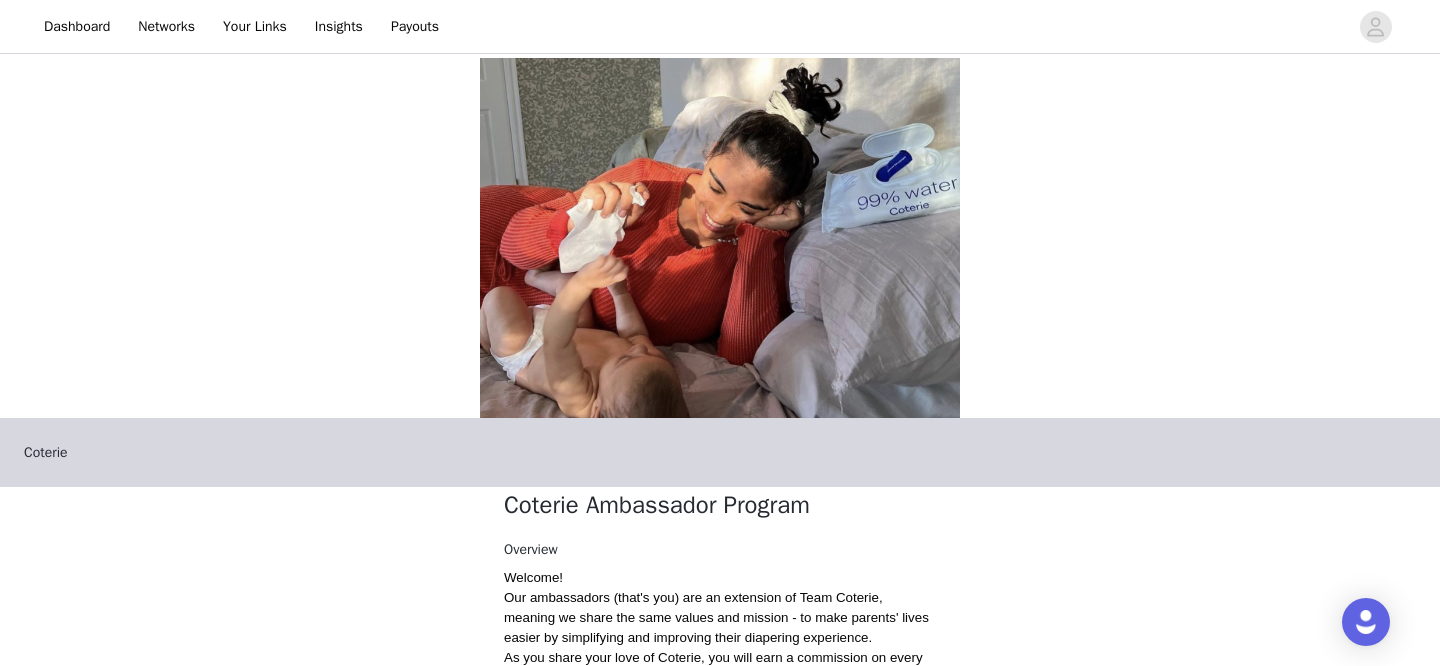 scroll, scrollTop: 122, scrollLeft: 0, axis: vertical 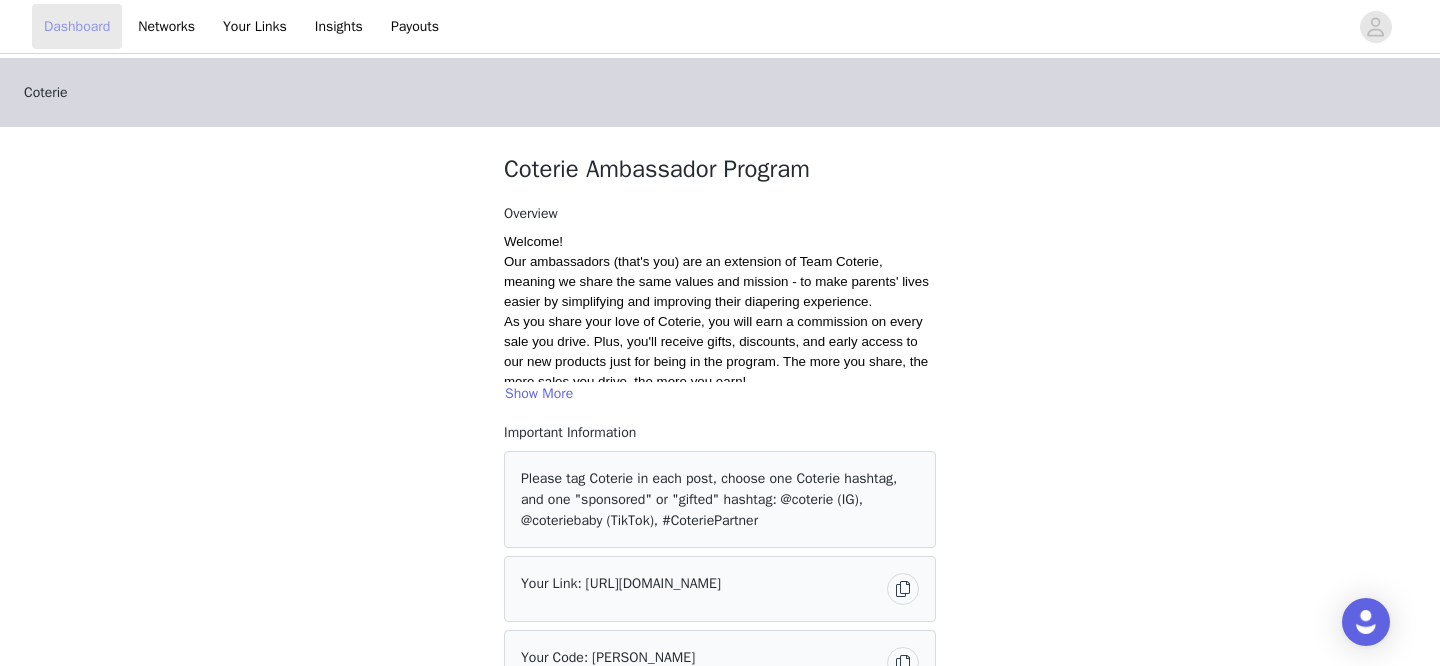 click on "Dashboard" at bounding box center [77, 26] 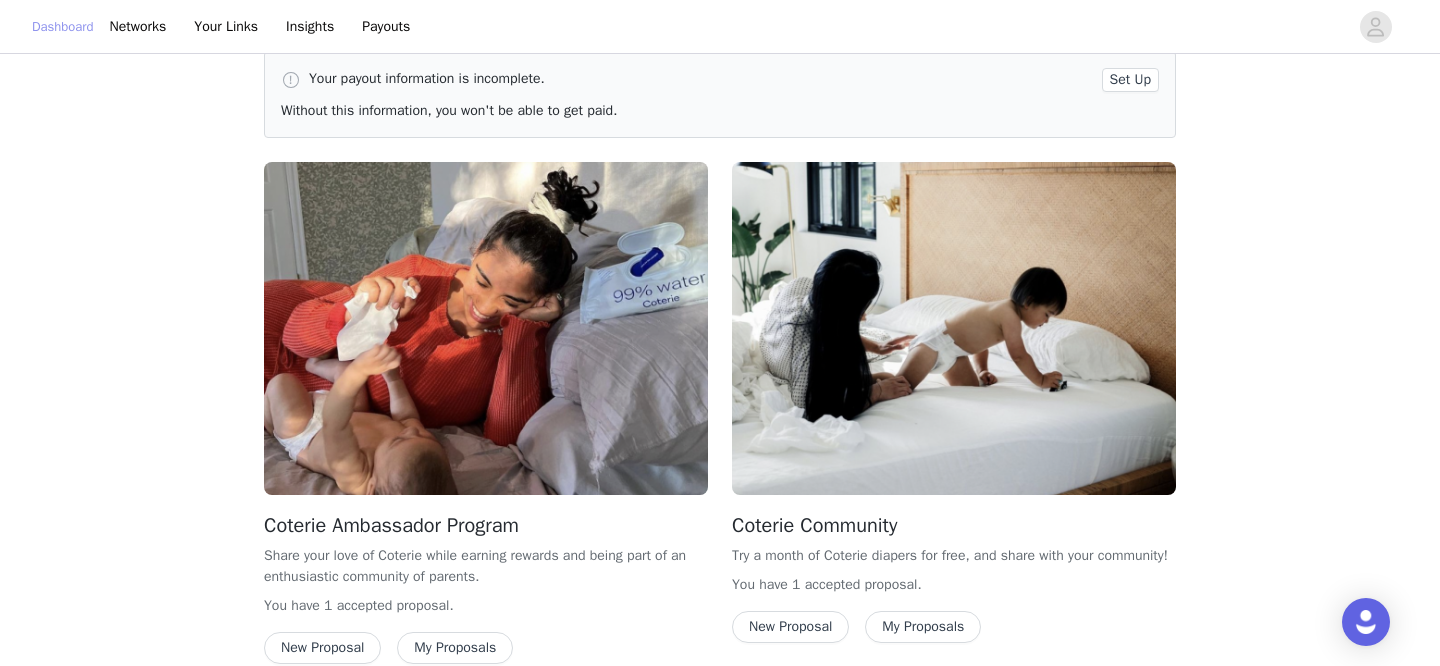 scroll, scrollTop: 0, scrollLeft: 0, axis: both 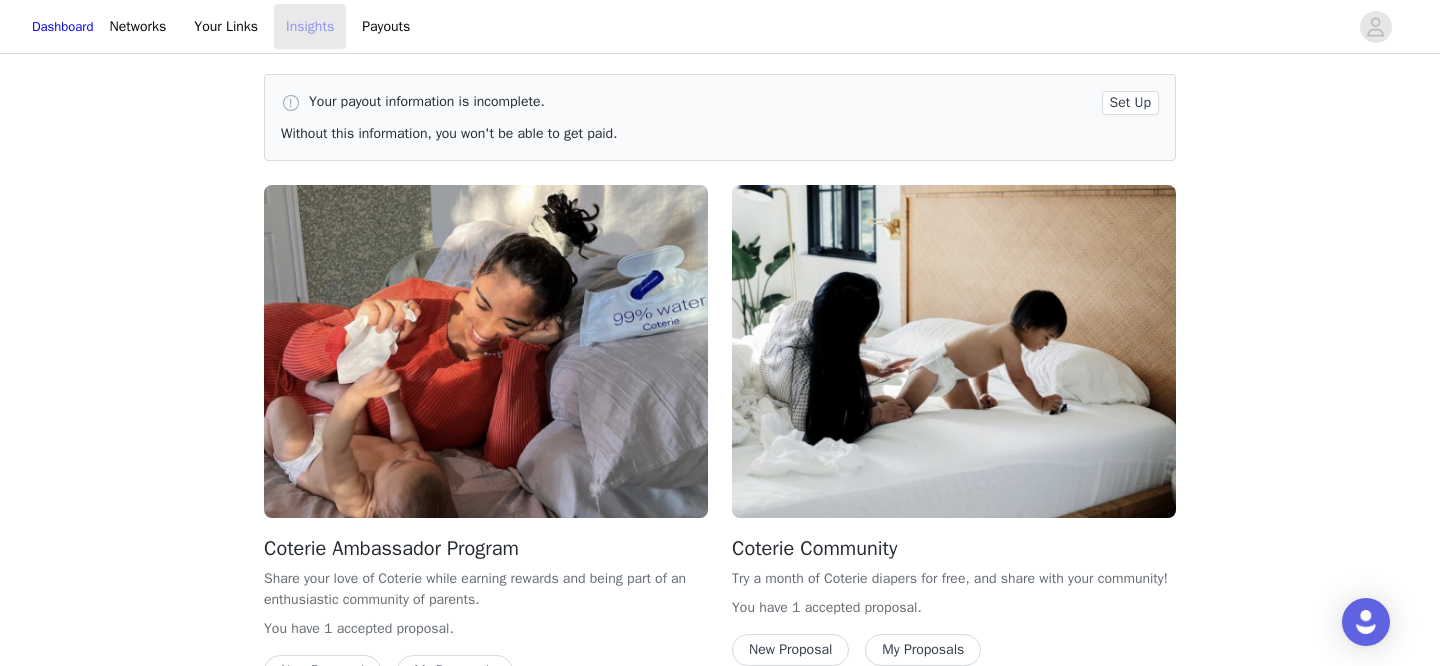 click on "Insights" at bounding box center (310, 26) 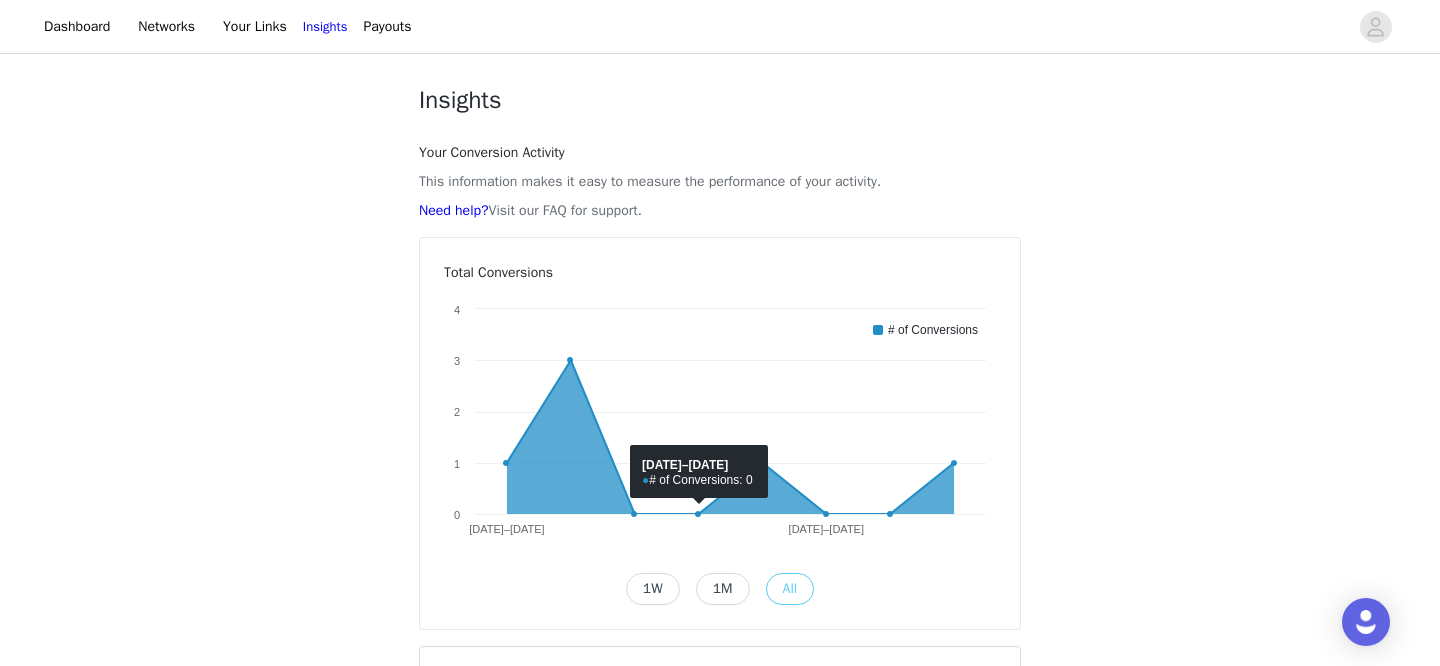 click on "1W" at bounding box center (653, 589) 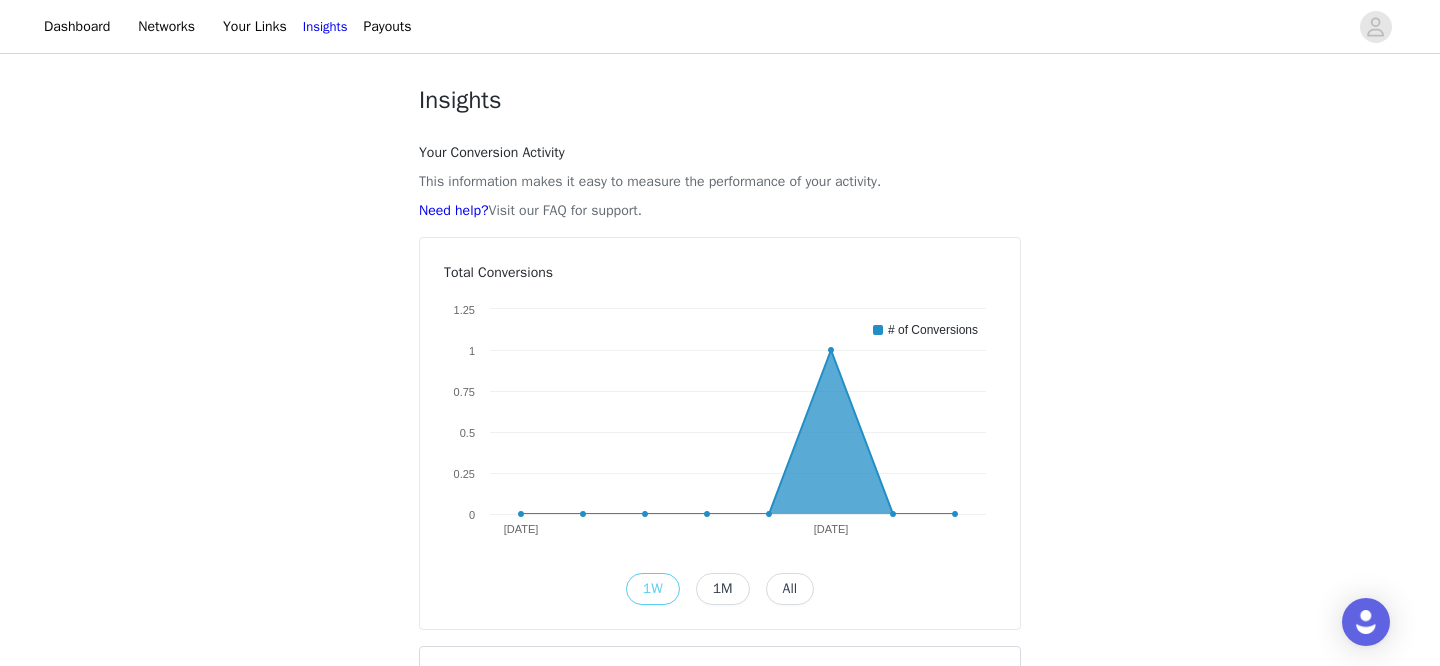 click on "1M" at bounding box center [723, 589] 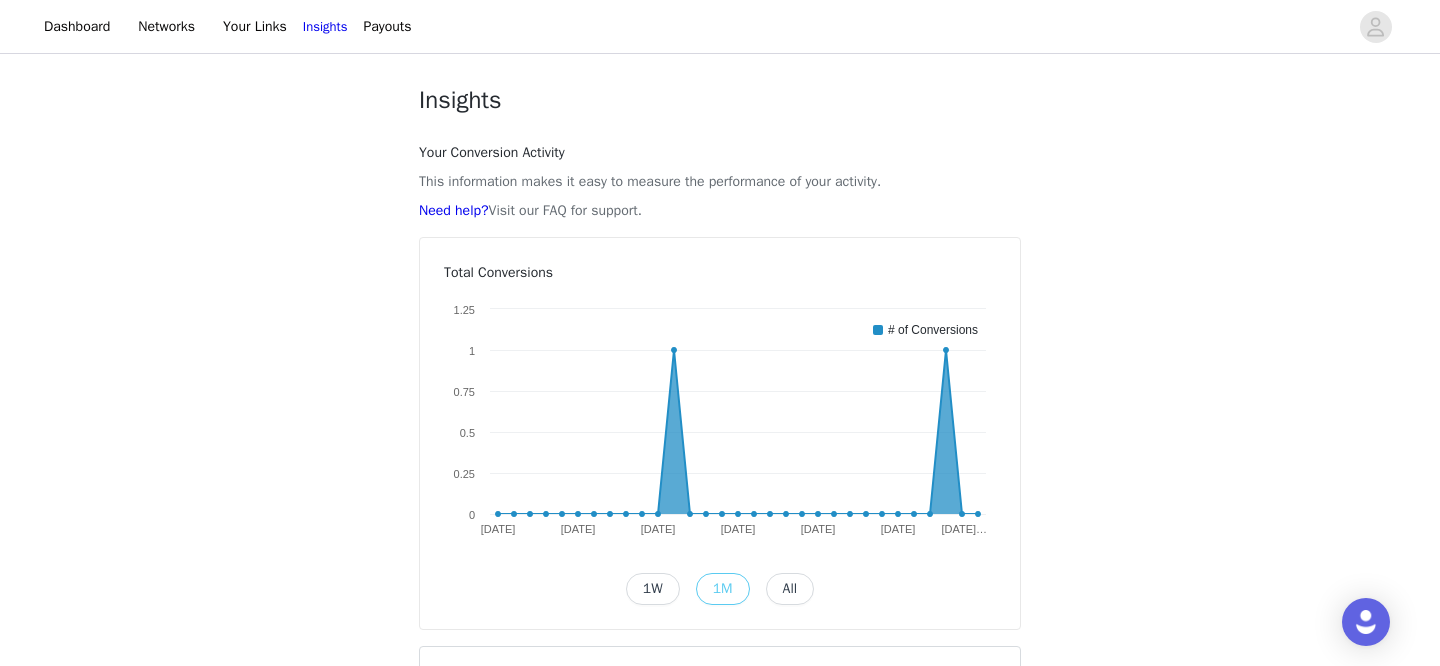 click on "All" at bounding box center [790, 589] 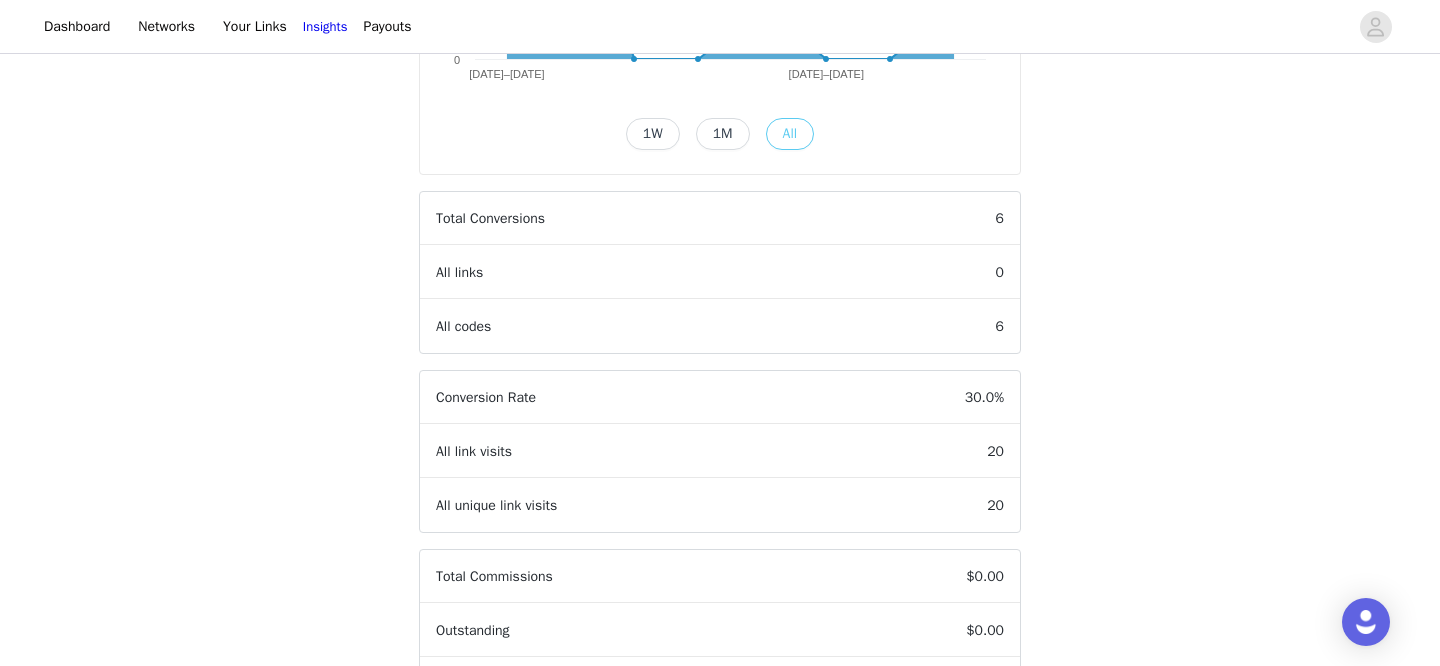 scroll, scrollTop: 450, scrollLeft: 0, axis: vertical 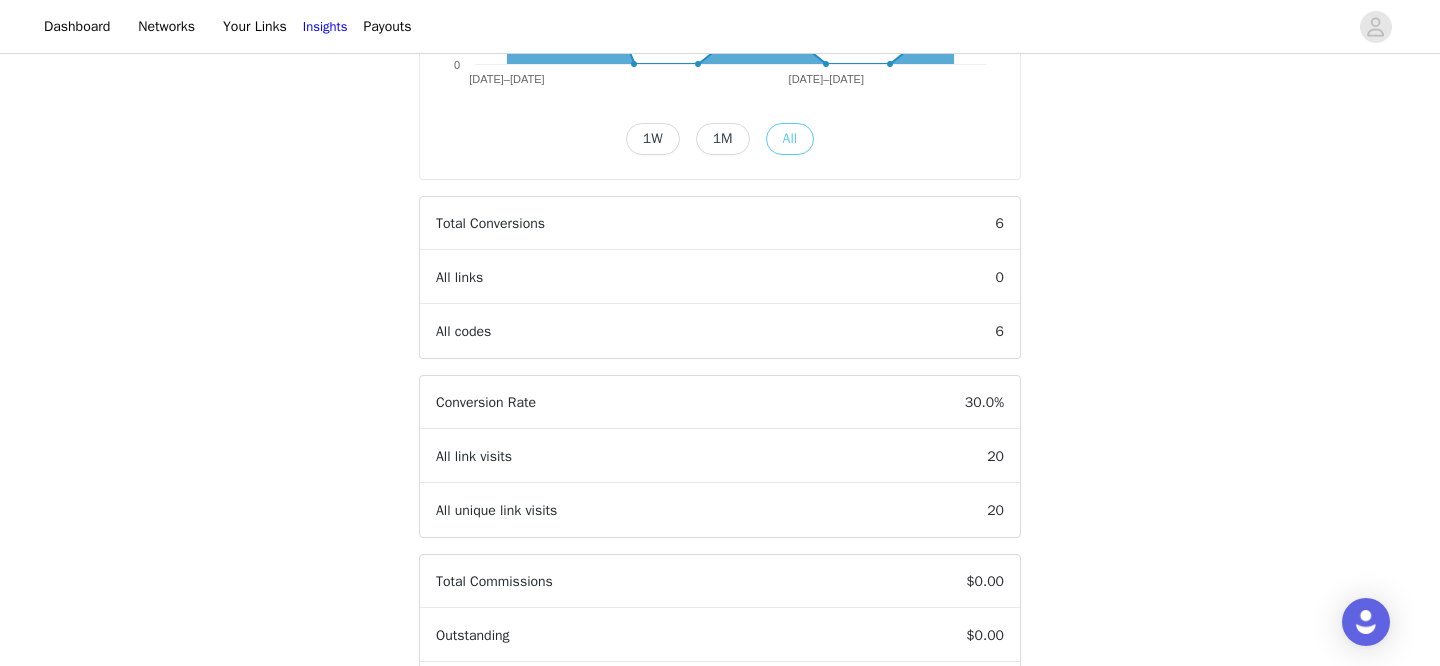 click on "6" at bounding box center [1000, 331] 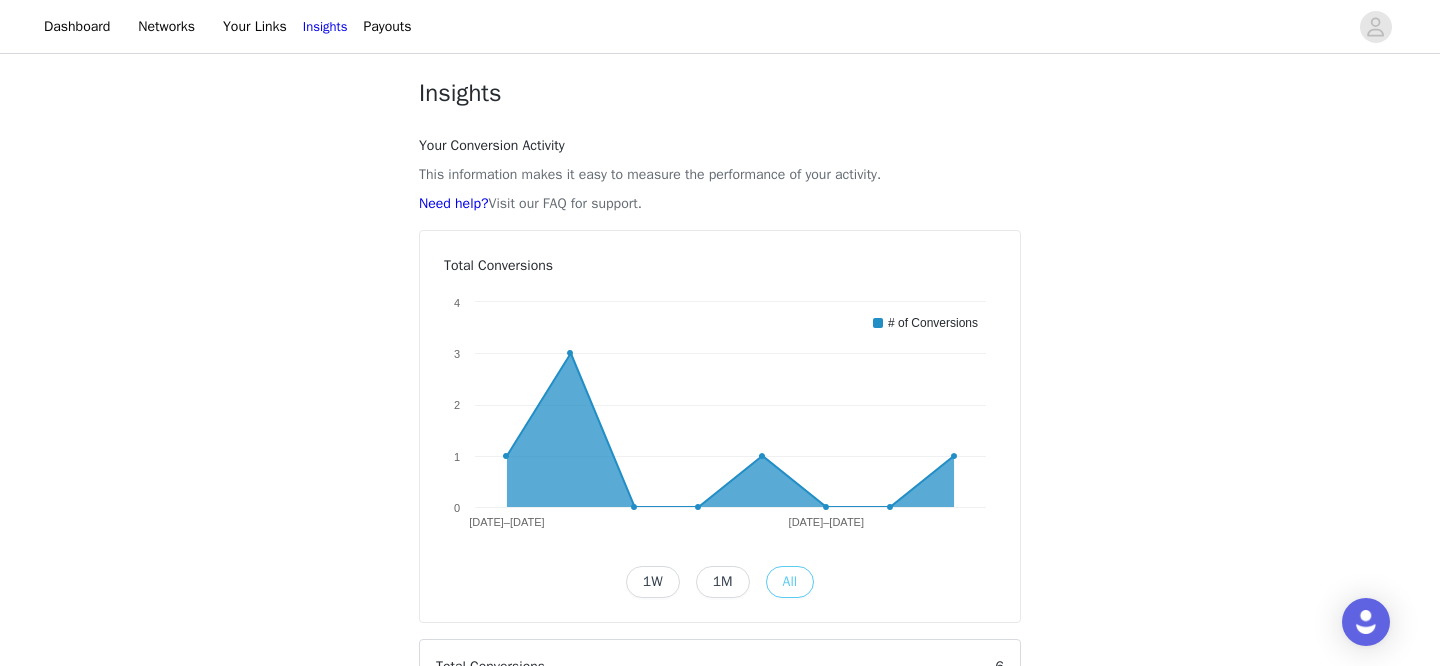 scroll, scrollTop: 0, scrollLeft: 0, axis: both 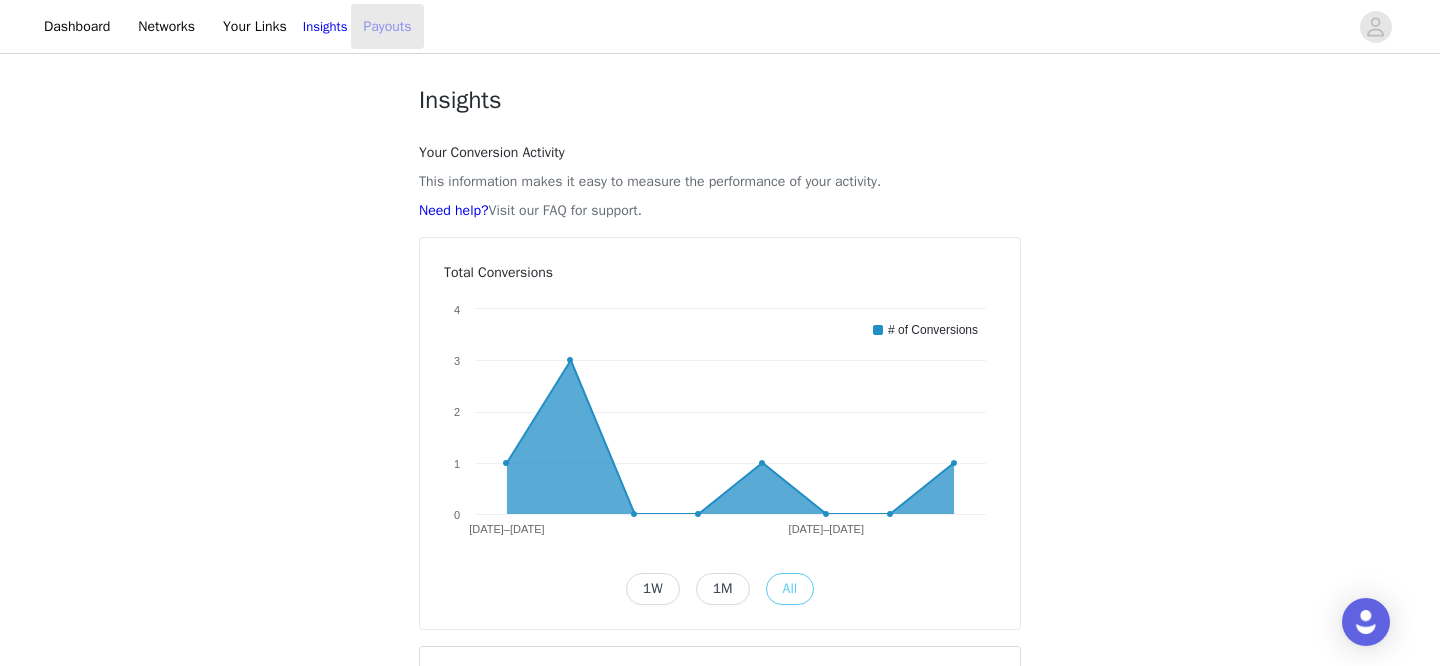 click on "Payouts" at bounding box center (387, 26) 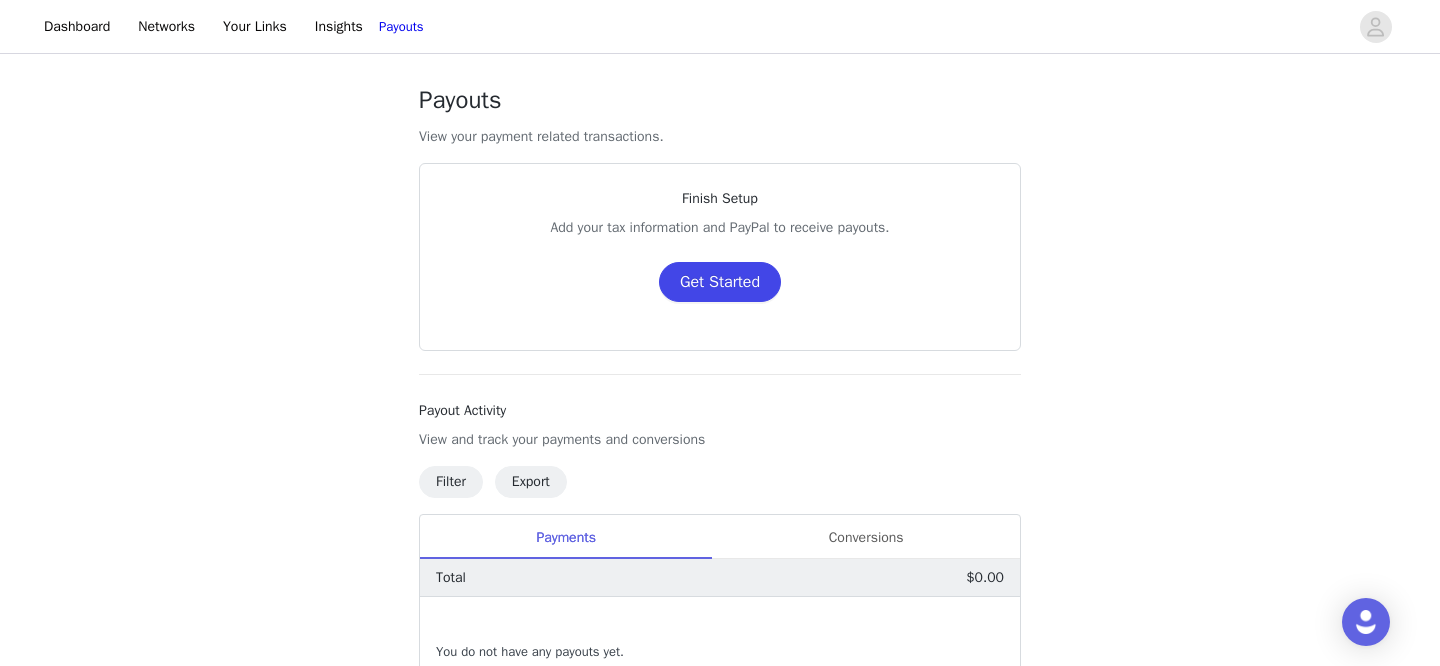 click on "Get Started" at bounding box center (720, 282) 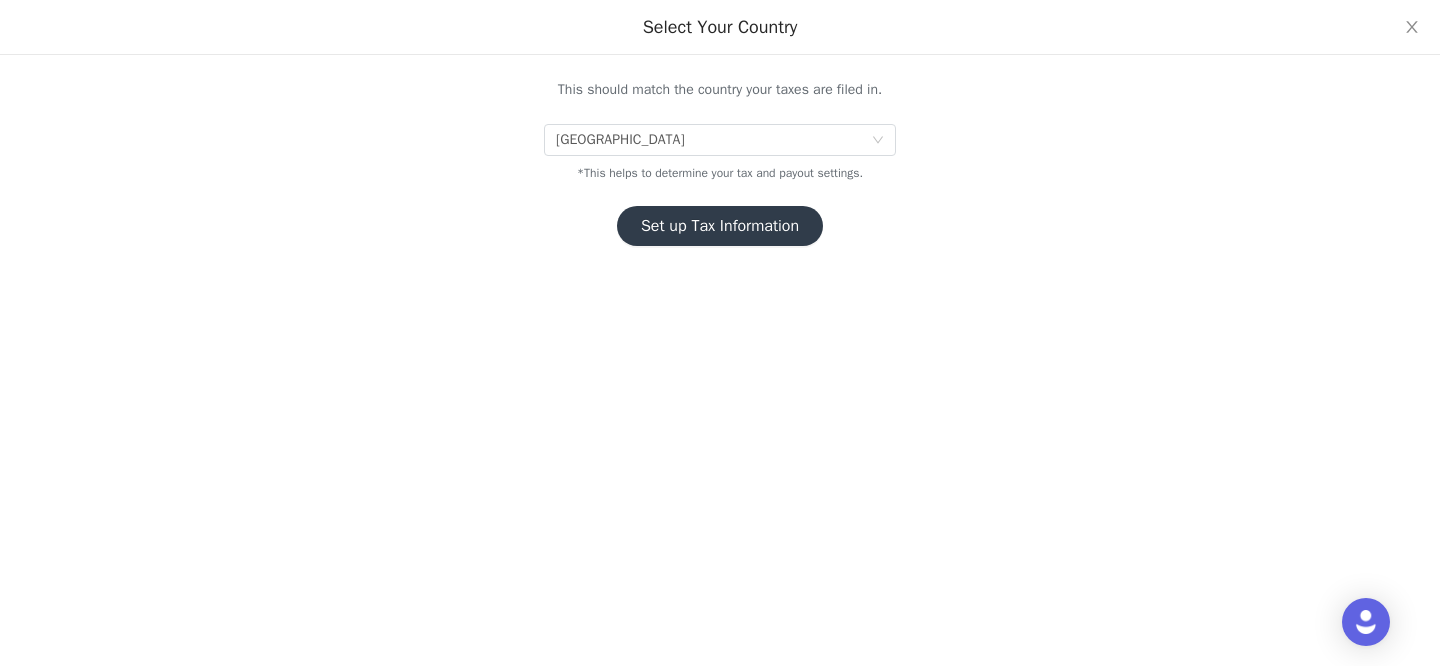 click on "Set up Tax Information" at bounding box center (720, 226) 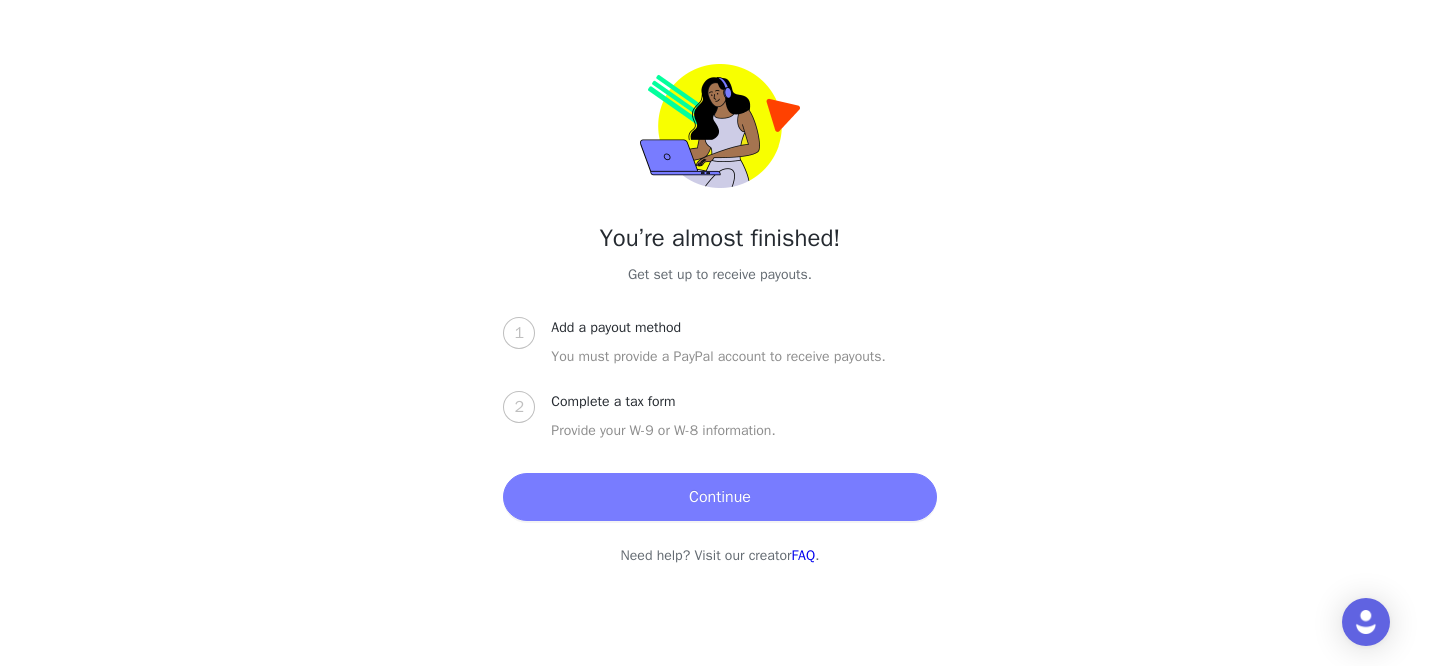 click on "Continue" at bounding box center [719, 497] 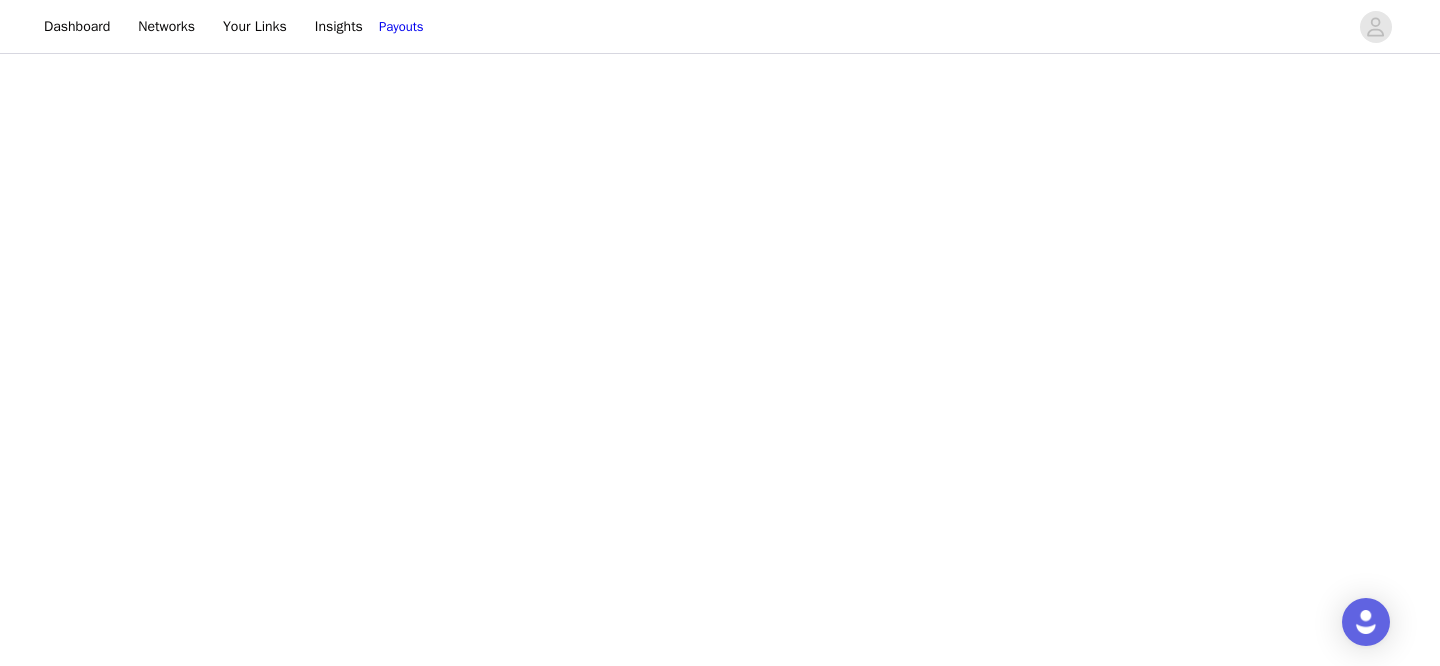 scroll, scrollTop: 533, scrollLeft: 0, axis: vertical 